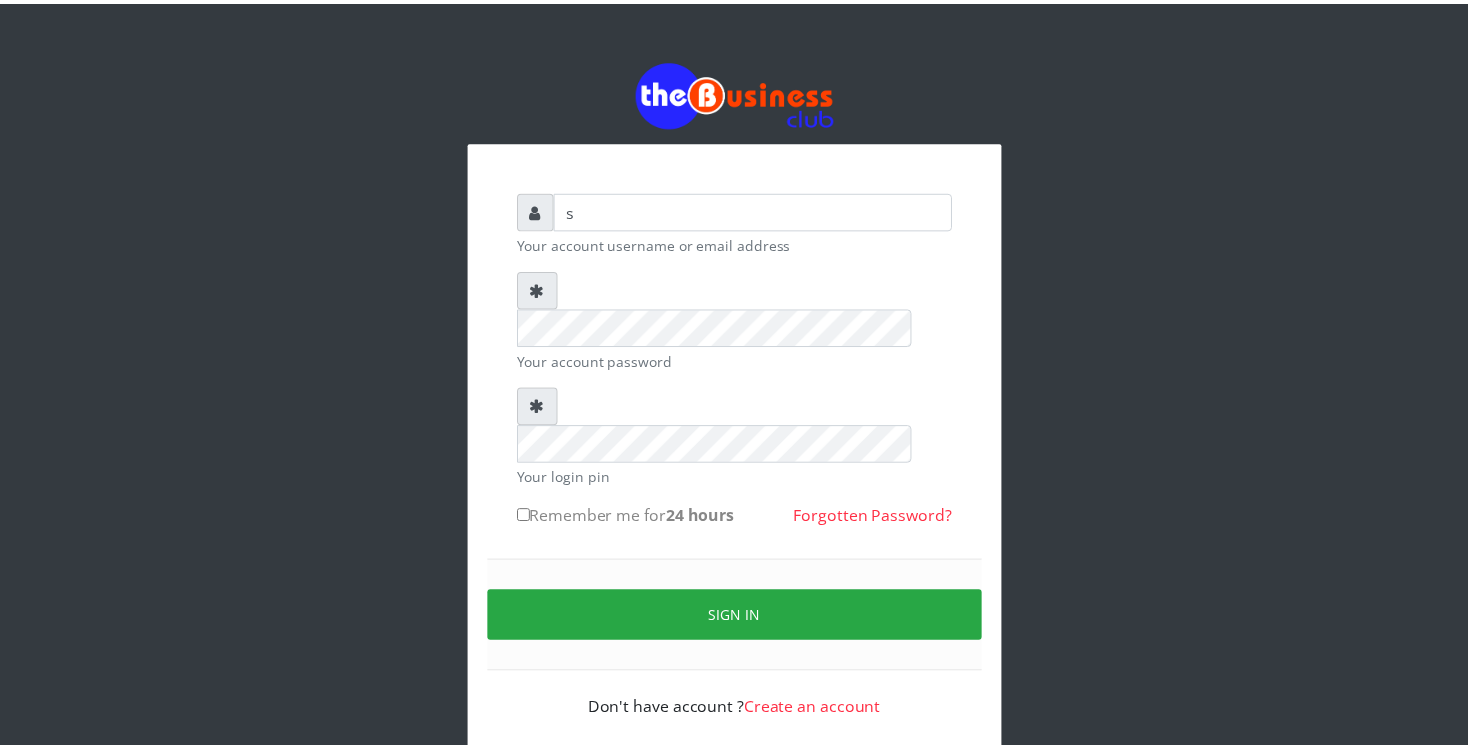 scroll, scrollTop: 0, scrollLeft: 0, axis: both 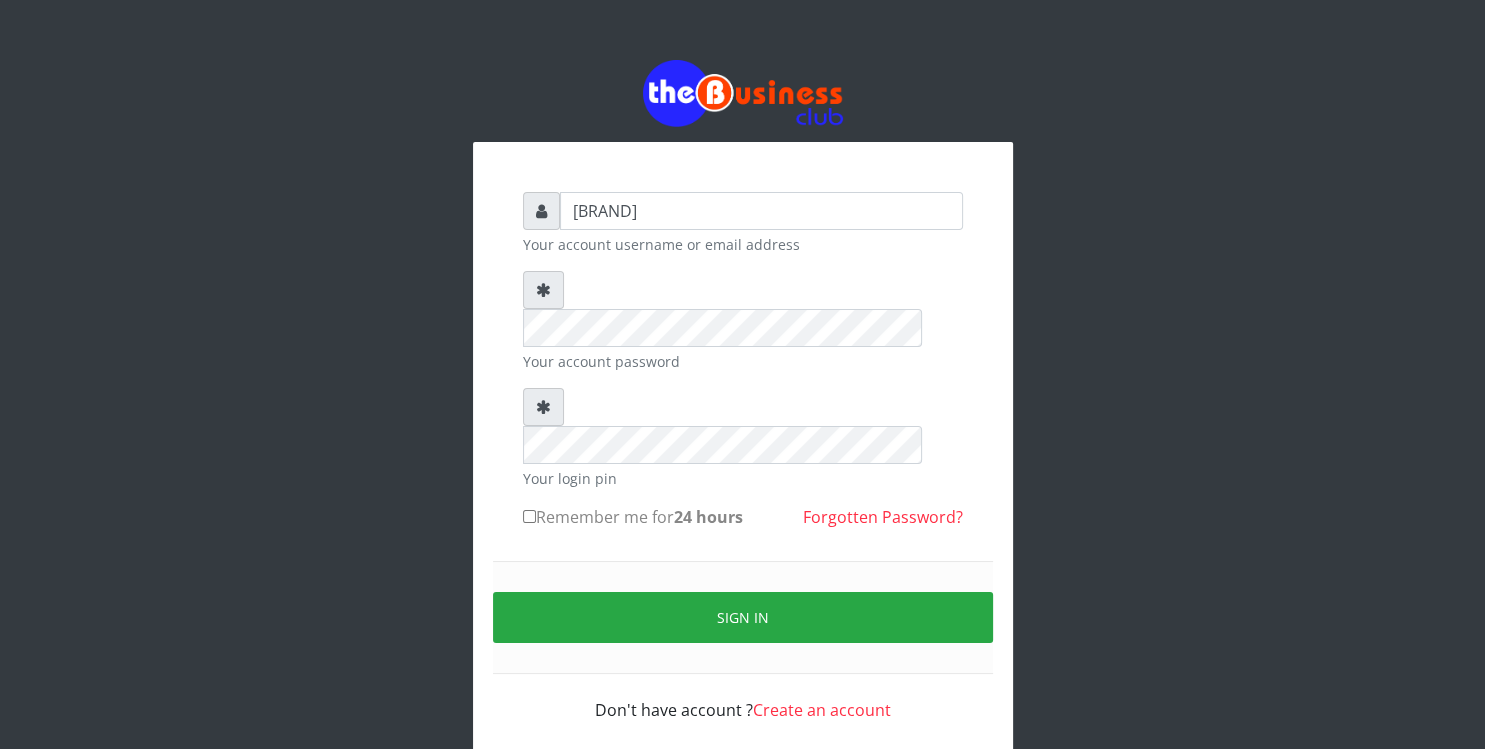 type on "sabaplus" 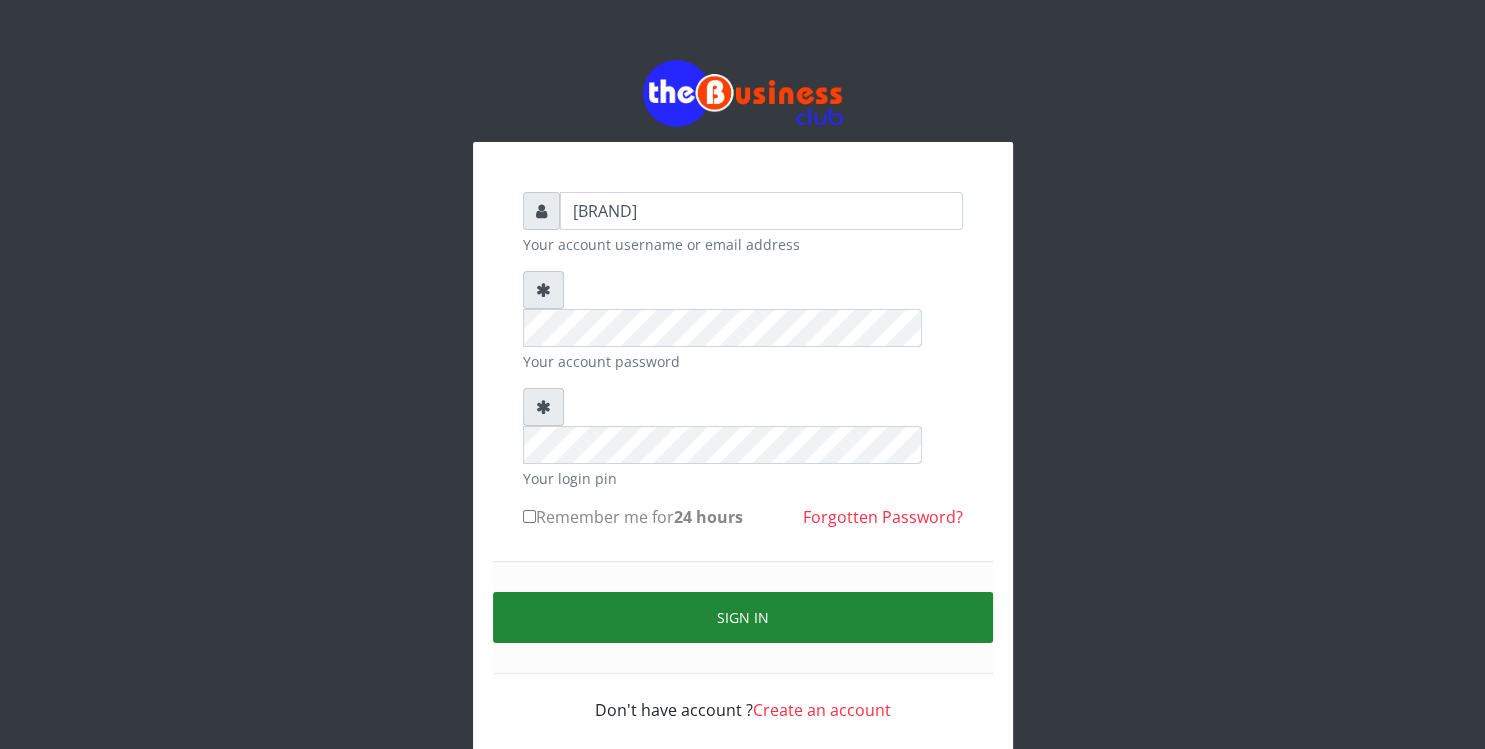 click on "Sign in" at bounding box center (743, 617) 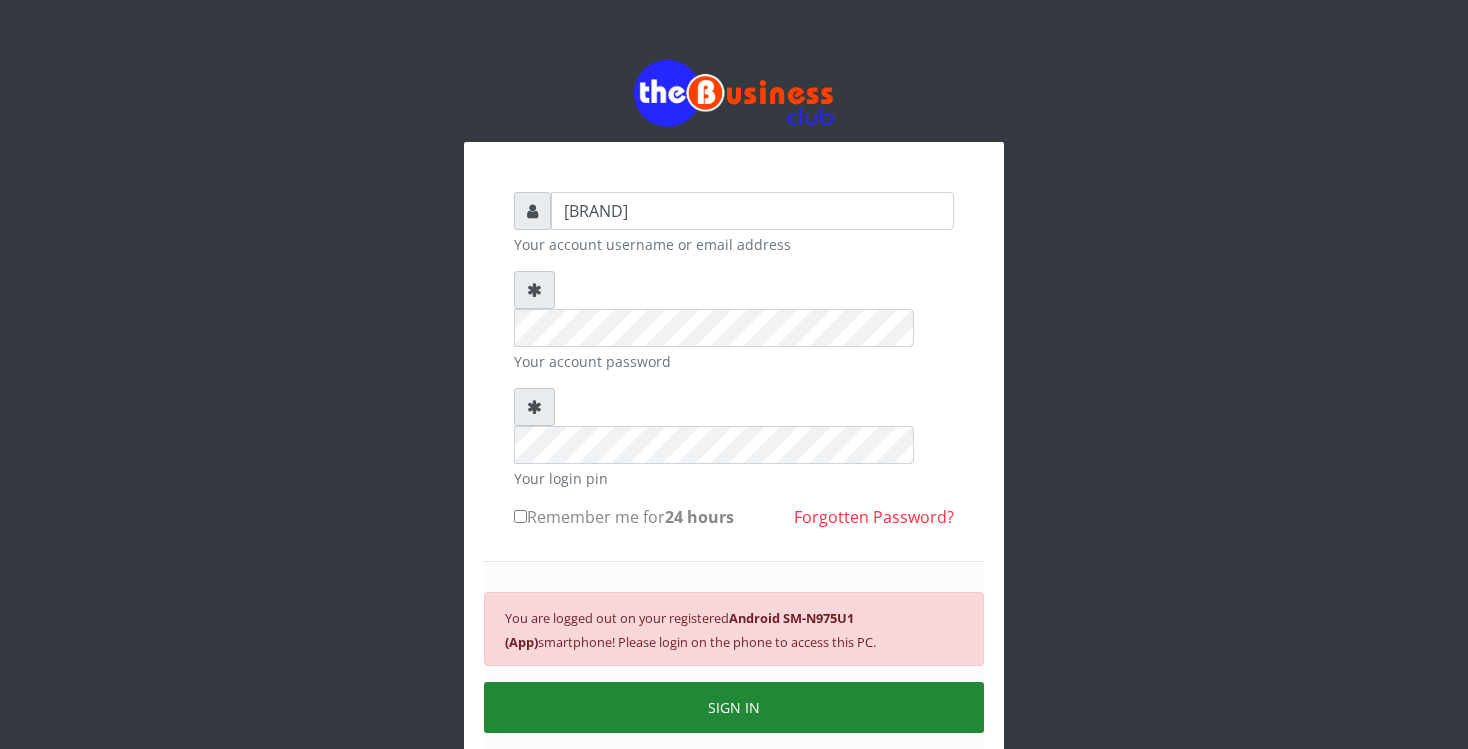 click on "SIGN IN" at bounding box center [734, 707] 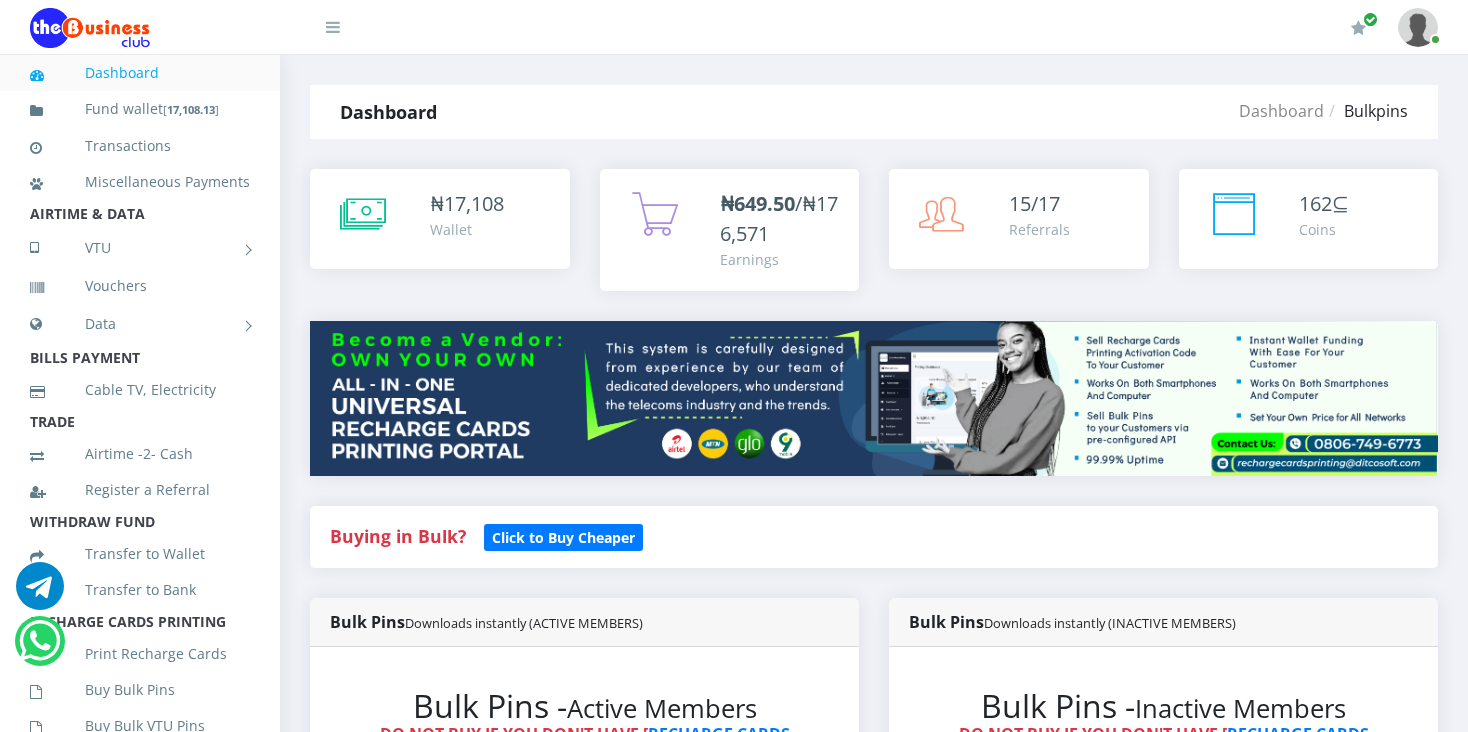 scroll, scrollTop: 0, scrollLeft: 0, axis: both 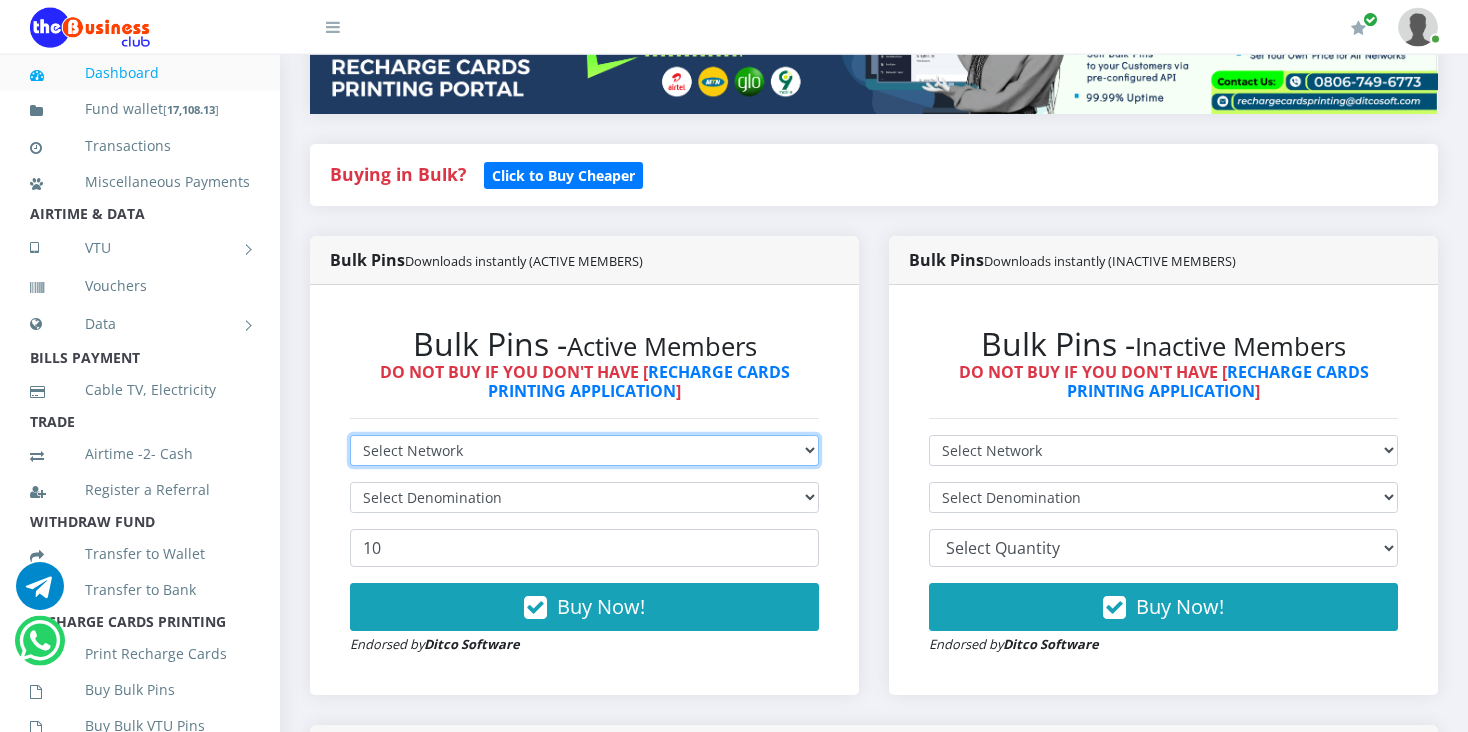 select on "MTN" 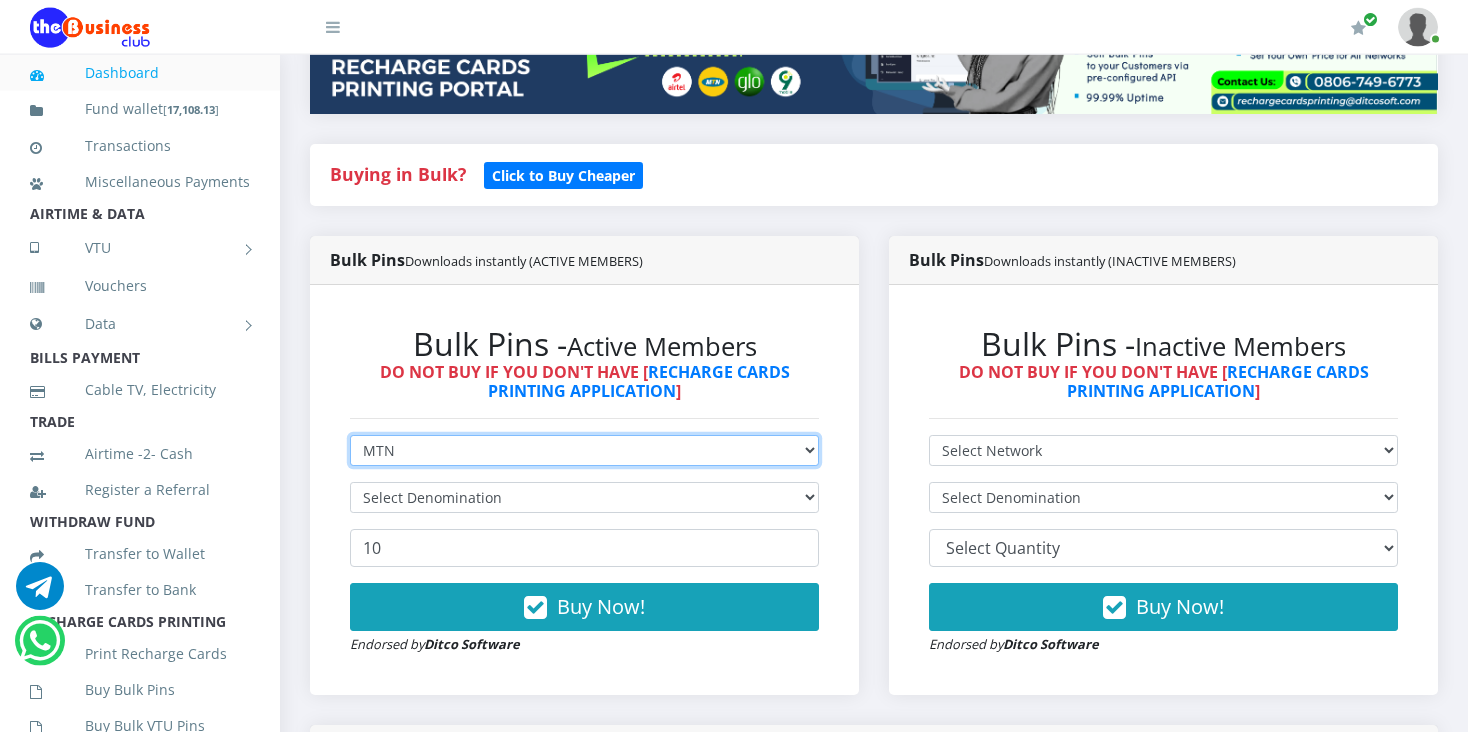 click on "MTN" at bounding box center (0, 0) 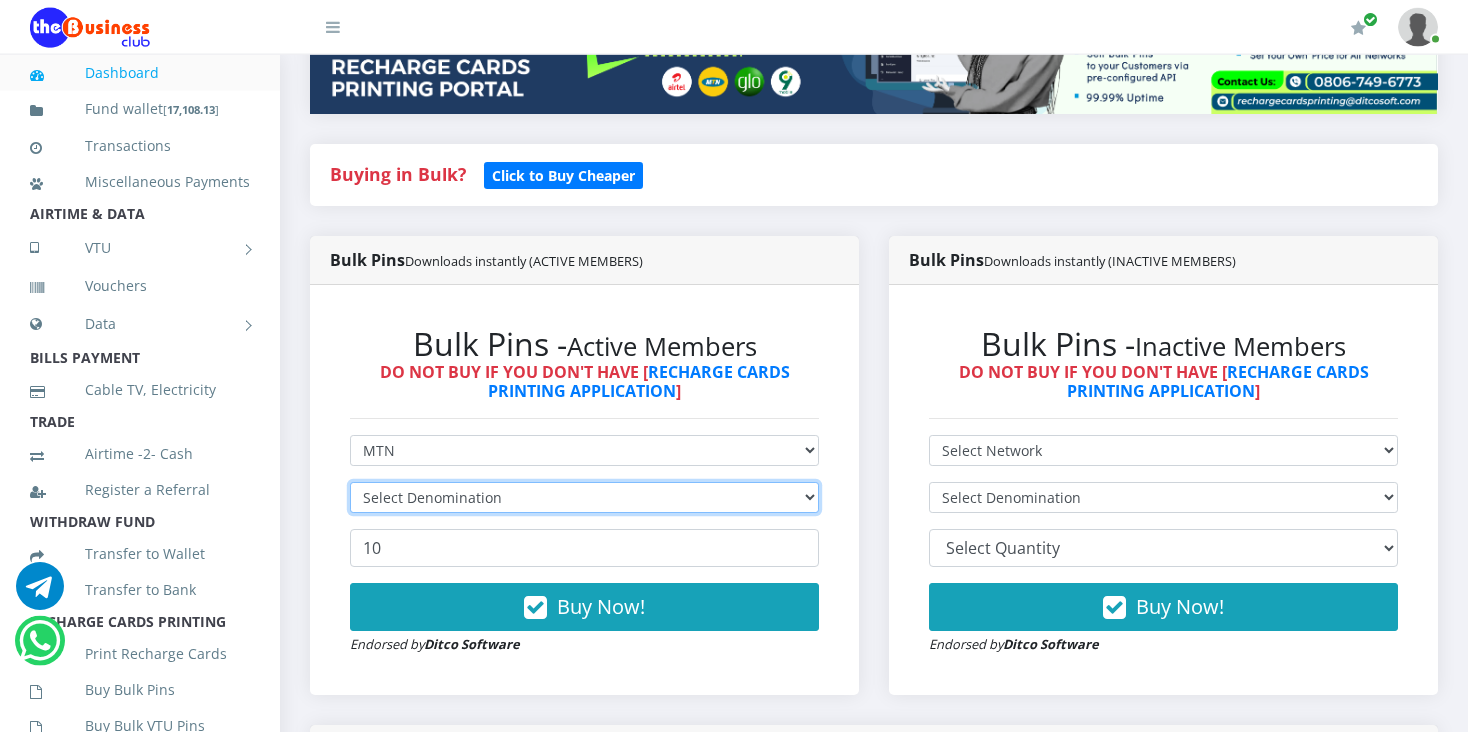 click on "Select Denomination" at bounding box center [584, 497] 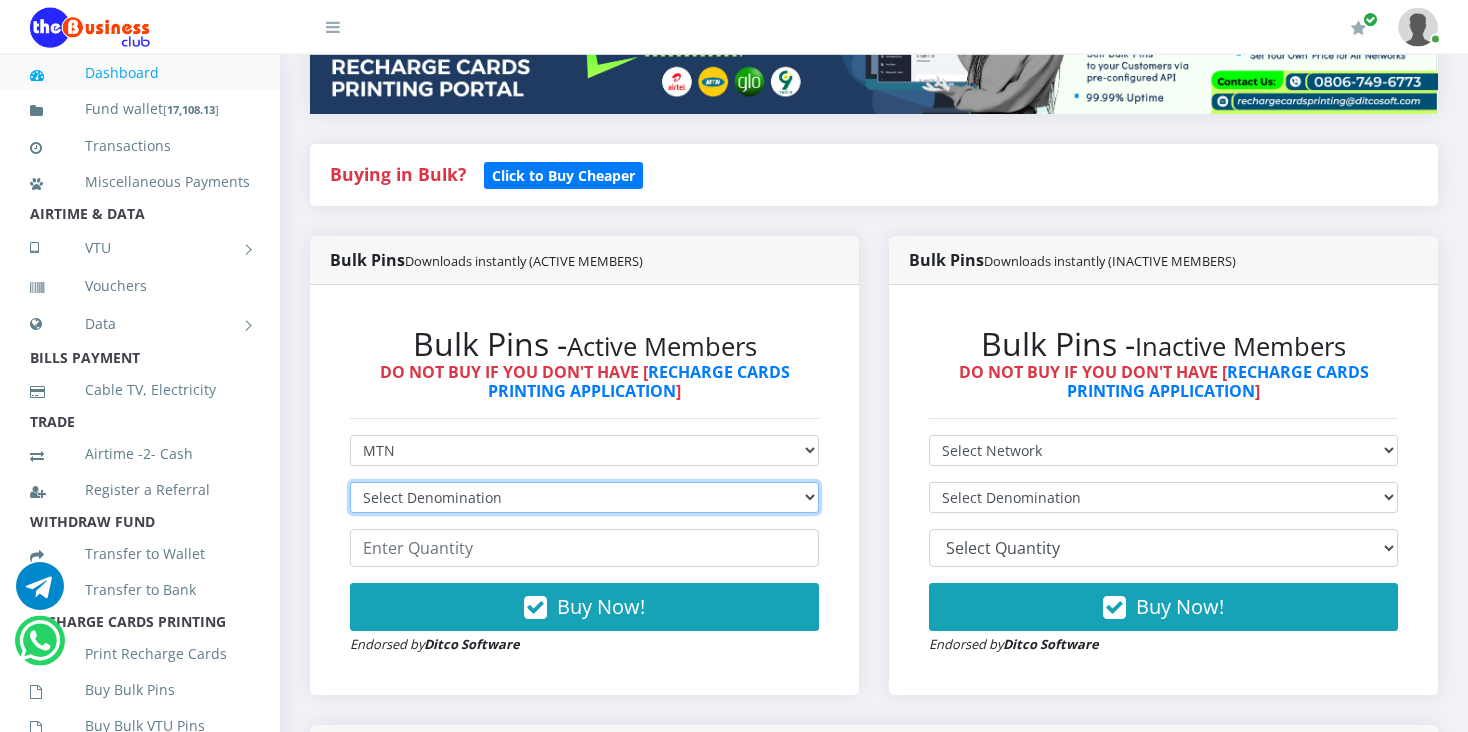 select on "96.99-100" 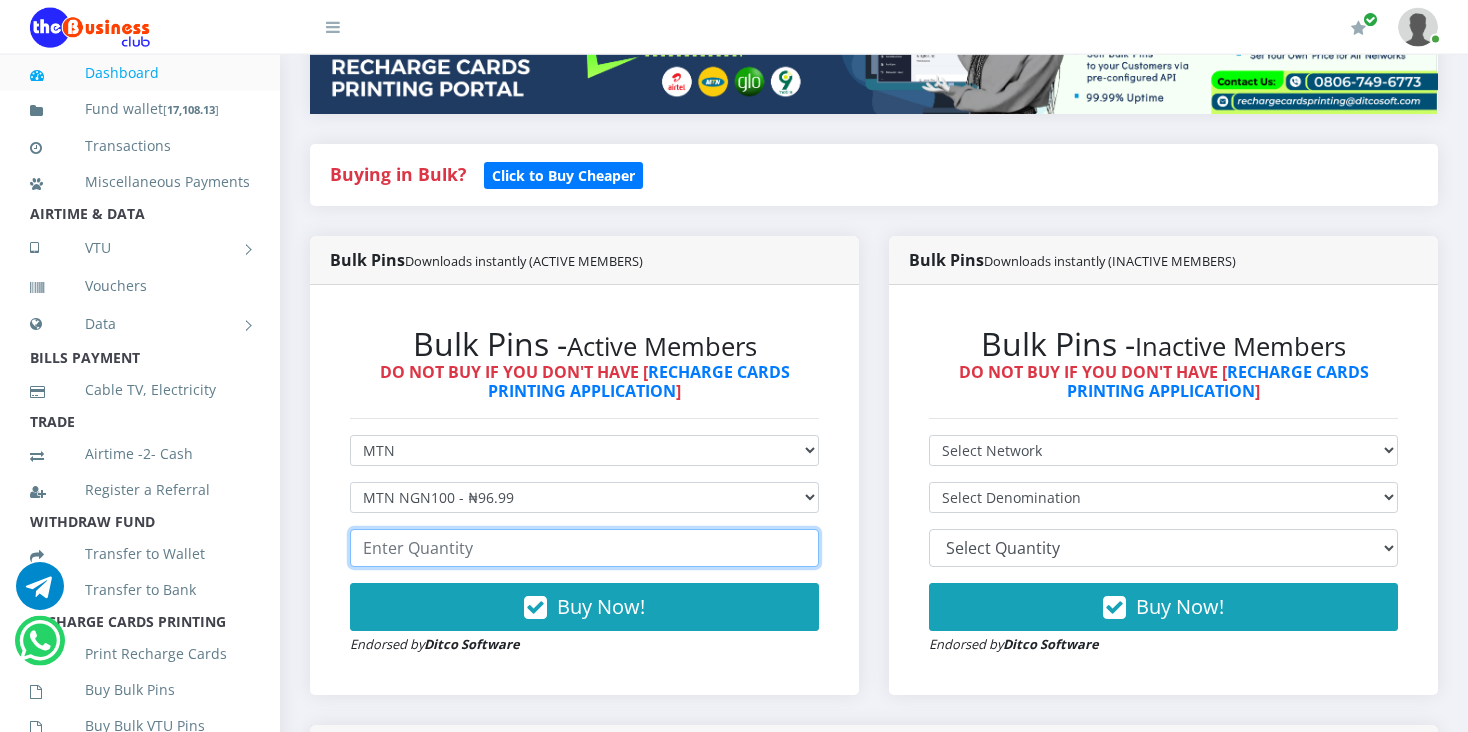 click at bounding box center [584, 548] 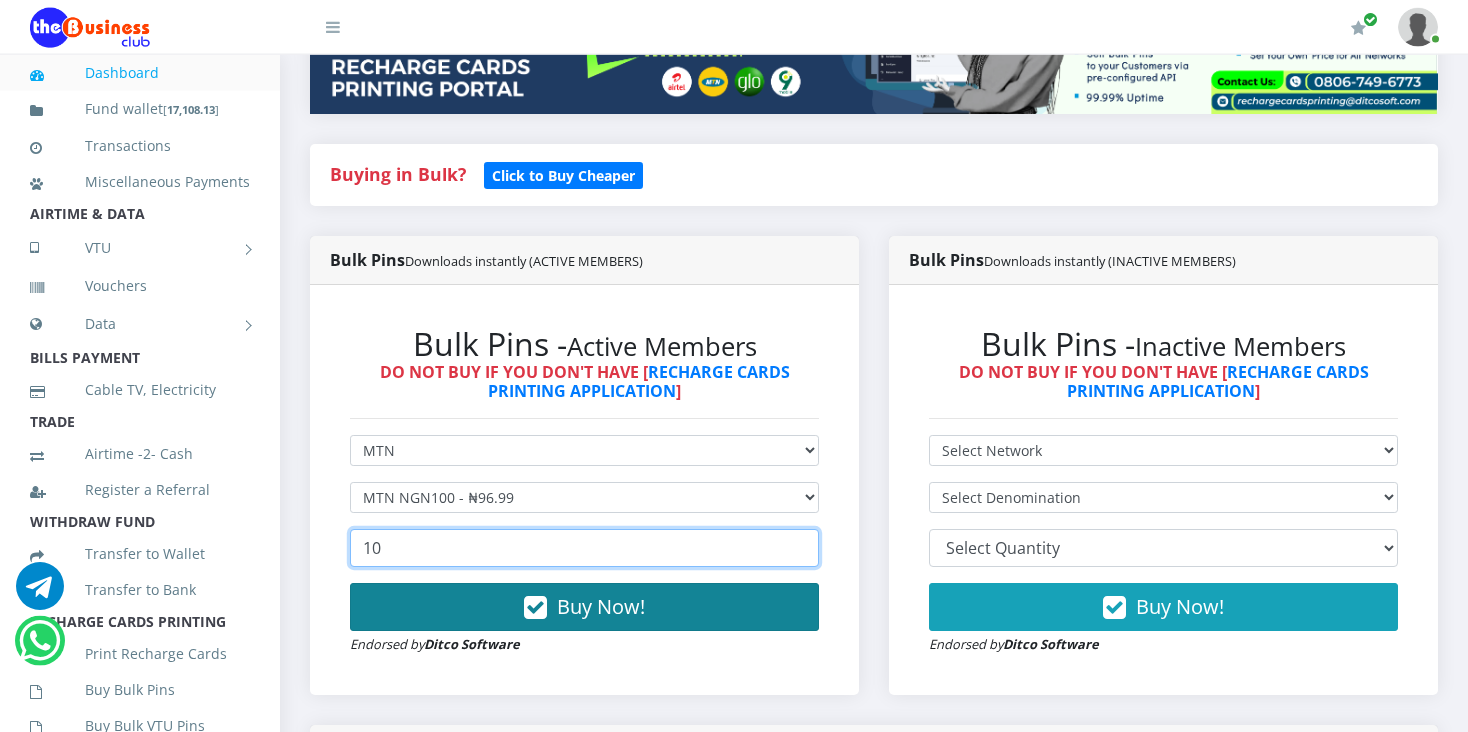 type on "10" 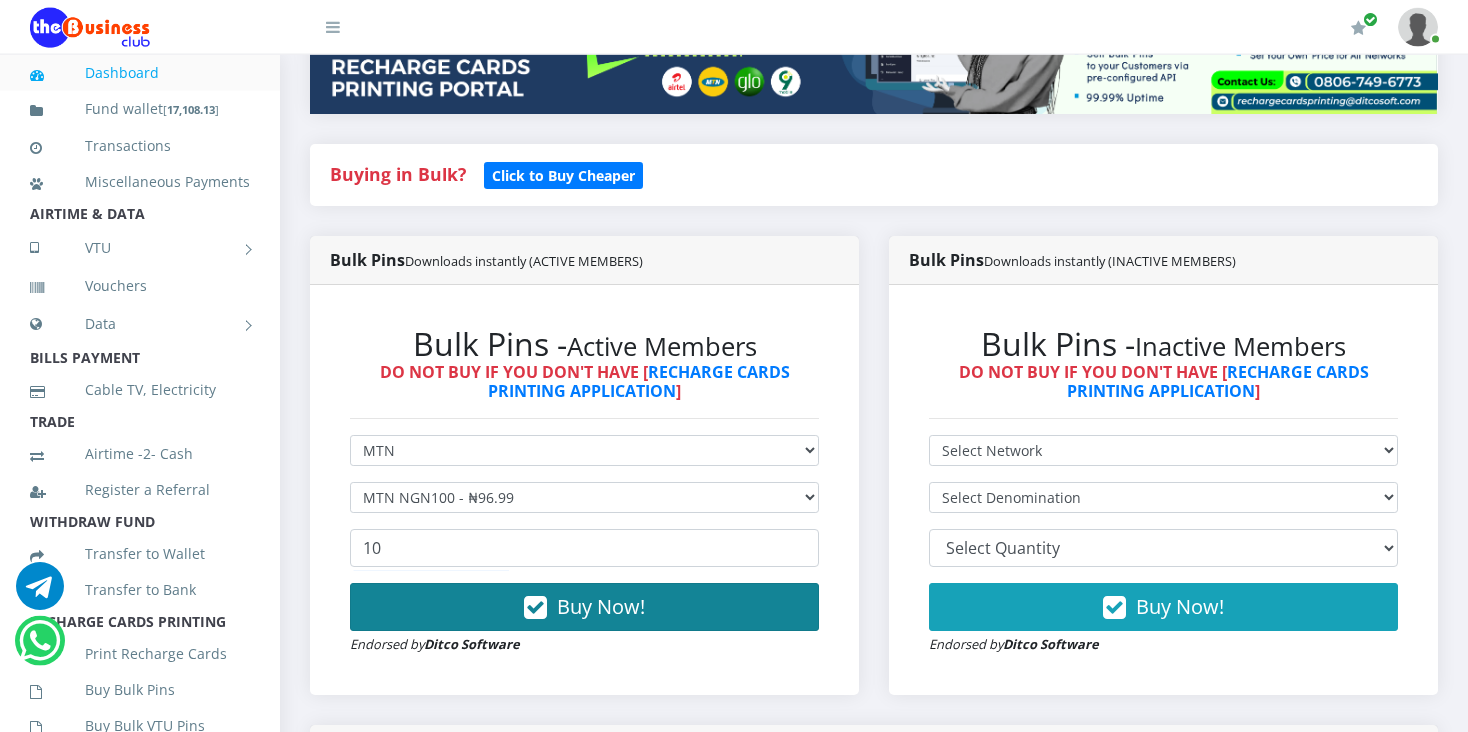 click on "Buy Now!" at bounding box center (601, 606) 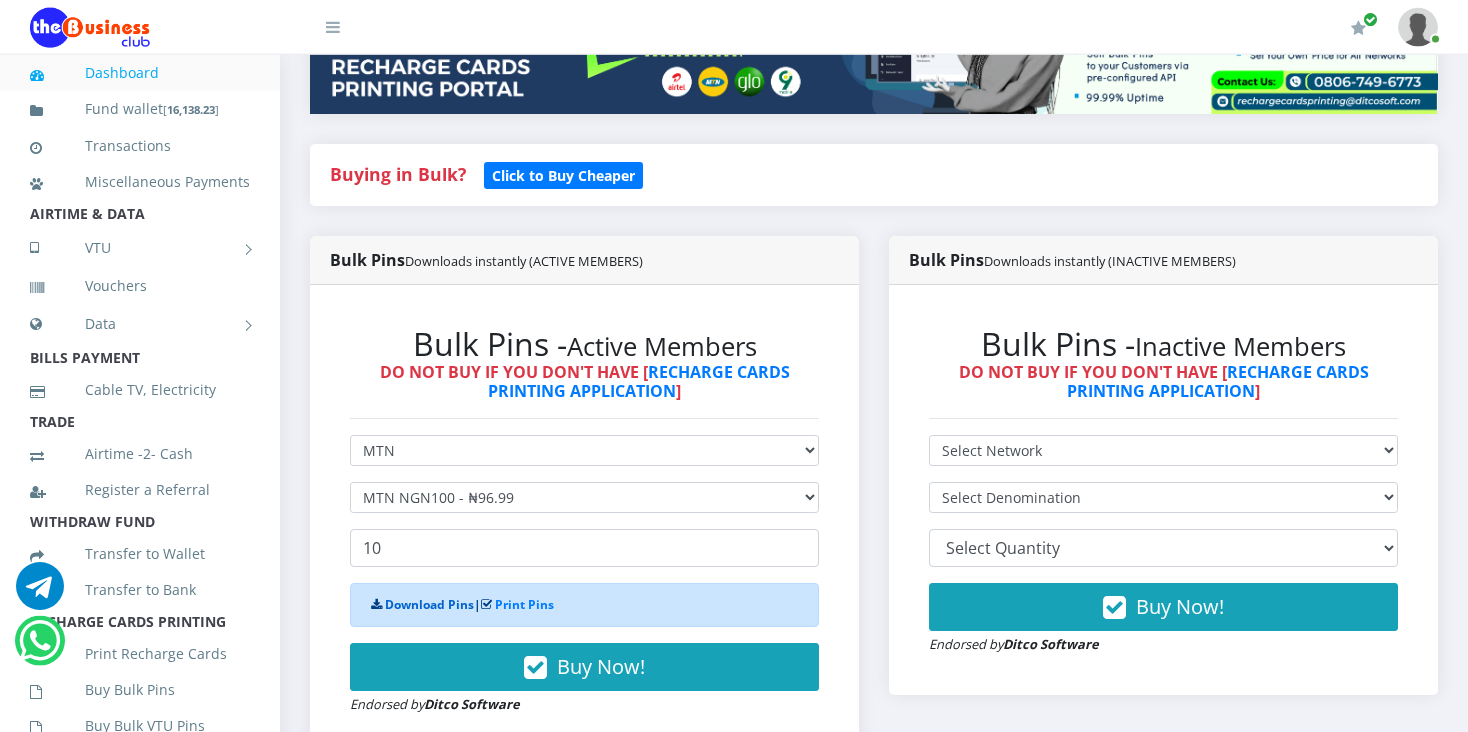 click on "Download Pins" at bounding box center [429, 604] 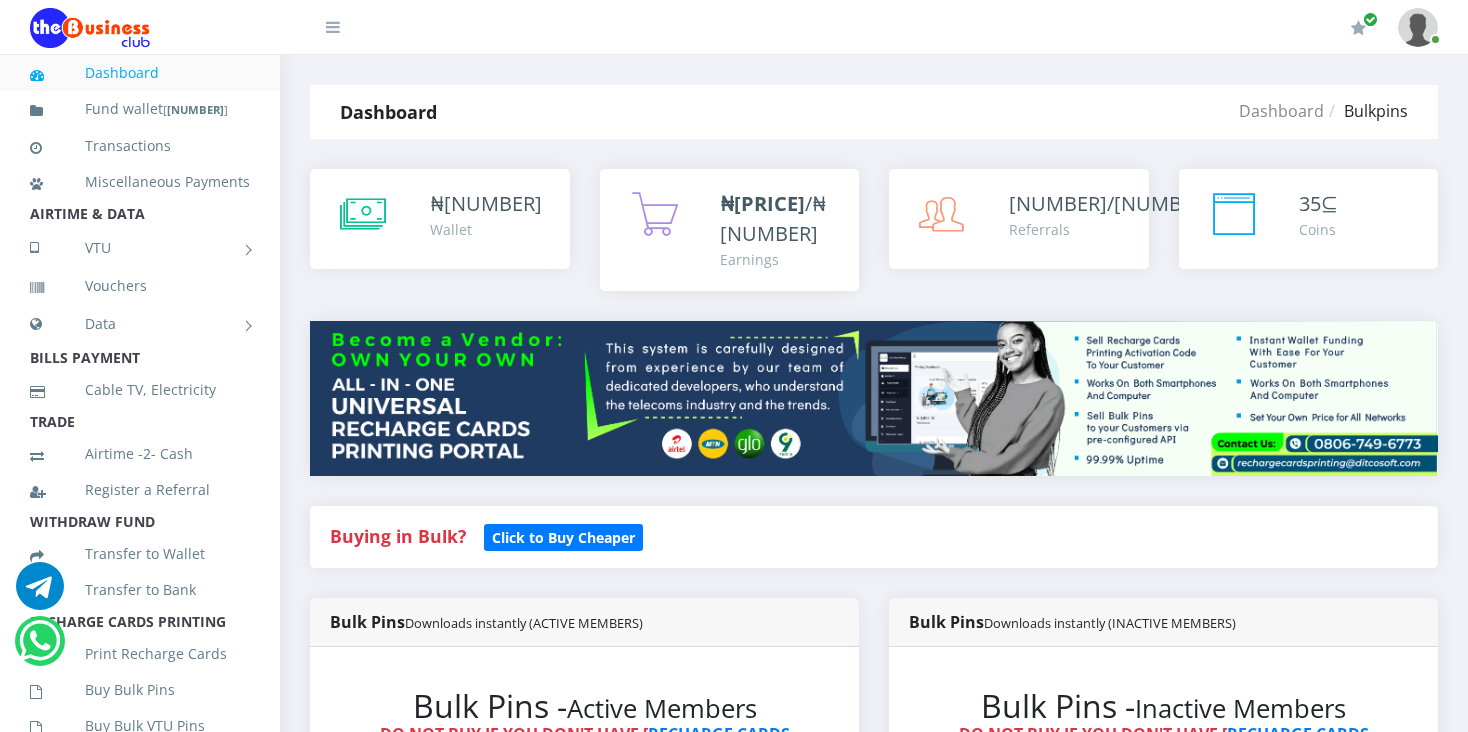 scroll, scrollTop: 363, scrollLeft: 0, axis: vertical 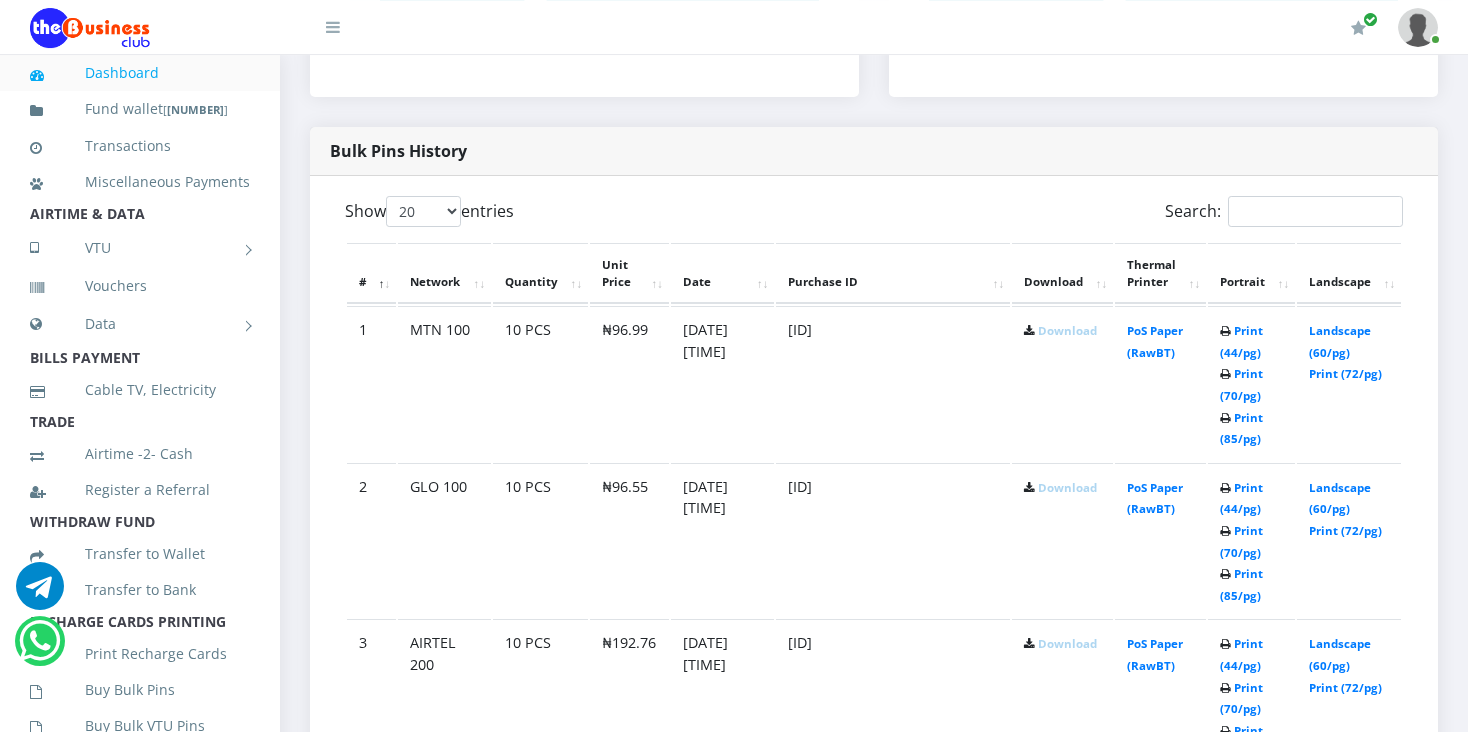 click on "Download" at bounding box center (1067, 330) 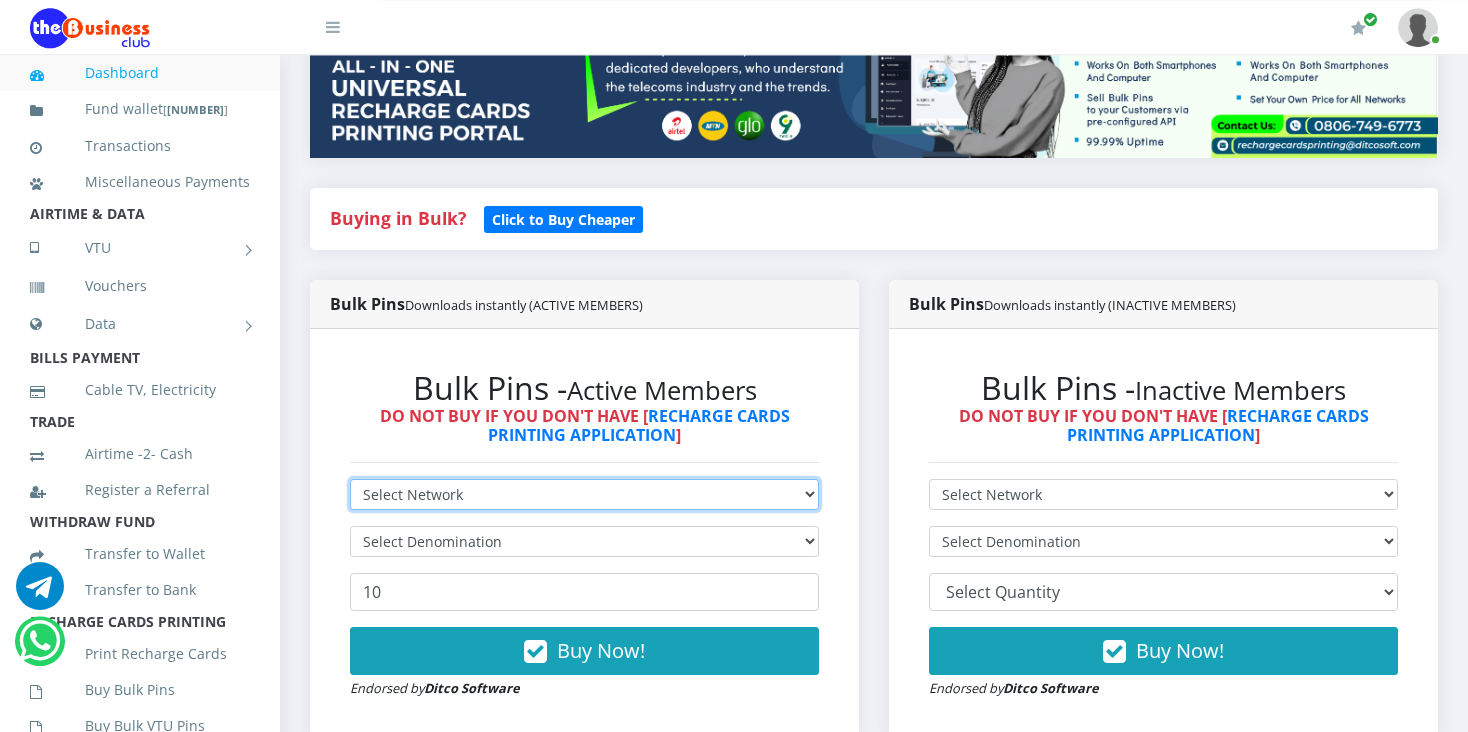 click on "Select Network
MTN
Globacom
9Mobile
Airtel" at bounding box center [584, 494] 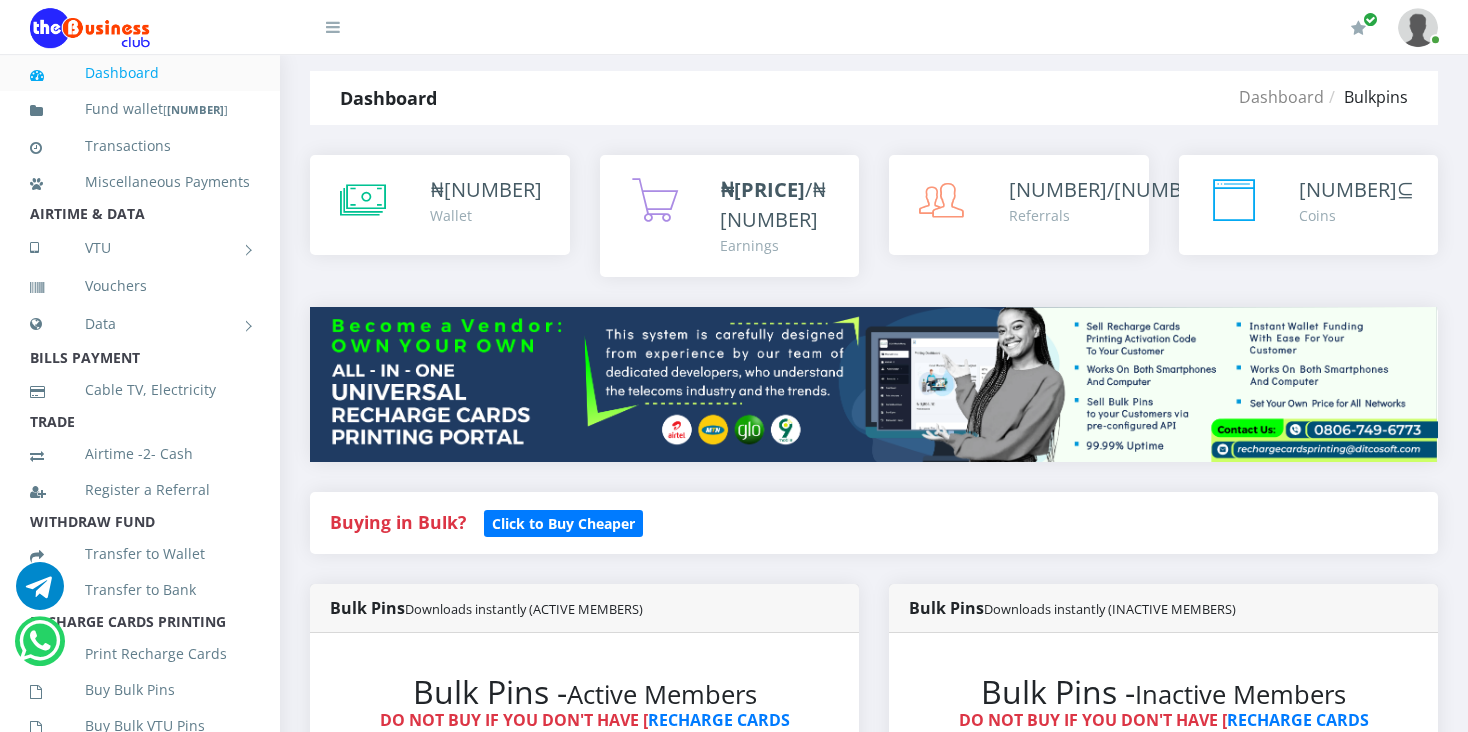 scroll, scrollTop: 0, scrollLeft: 0, axis: both 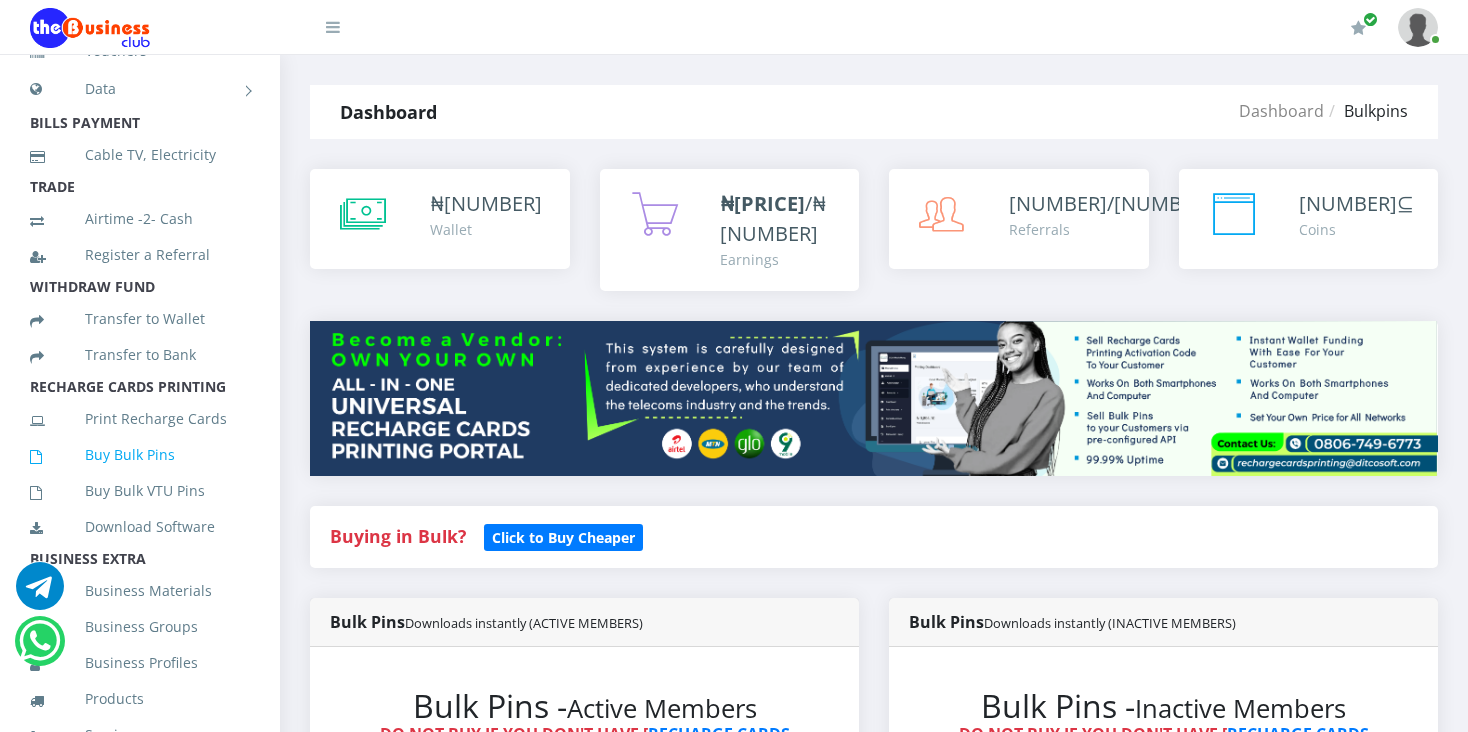 click on "Buy Bulk Pins" at bounding box center [140, 455] 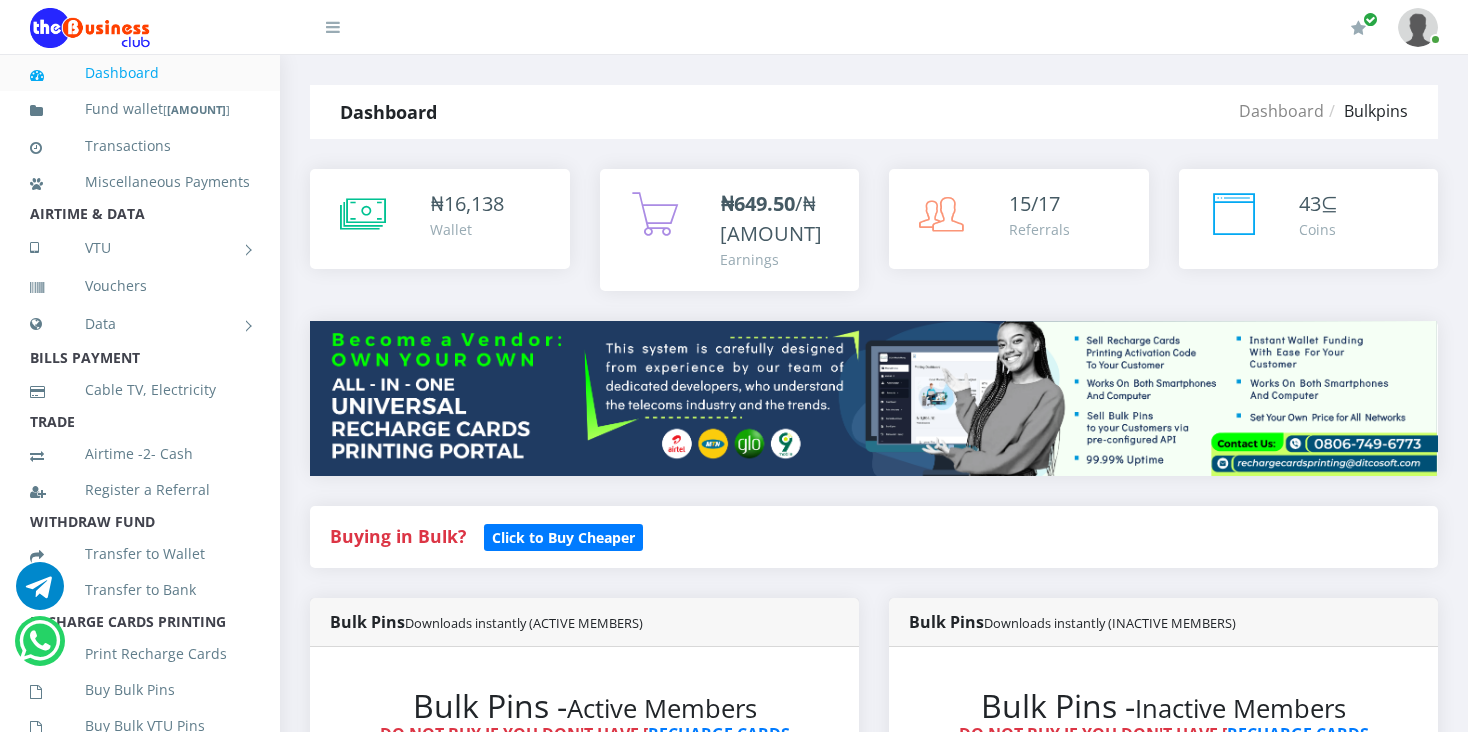 scroll, scrollTop: 0, scrollLeft: 0, axis: both 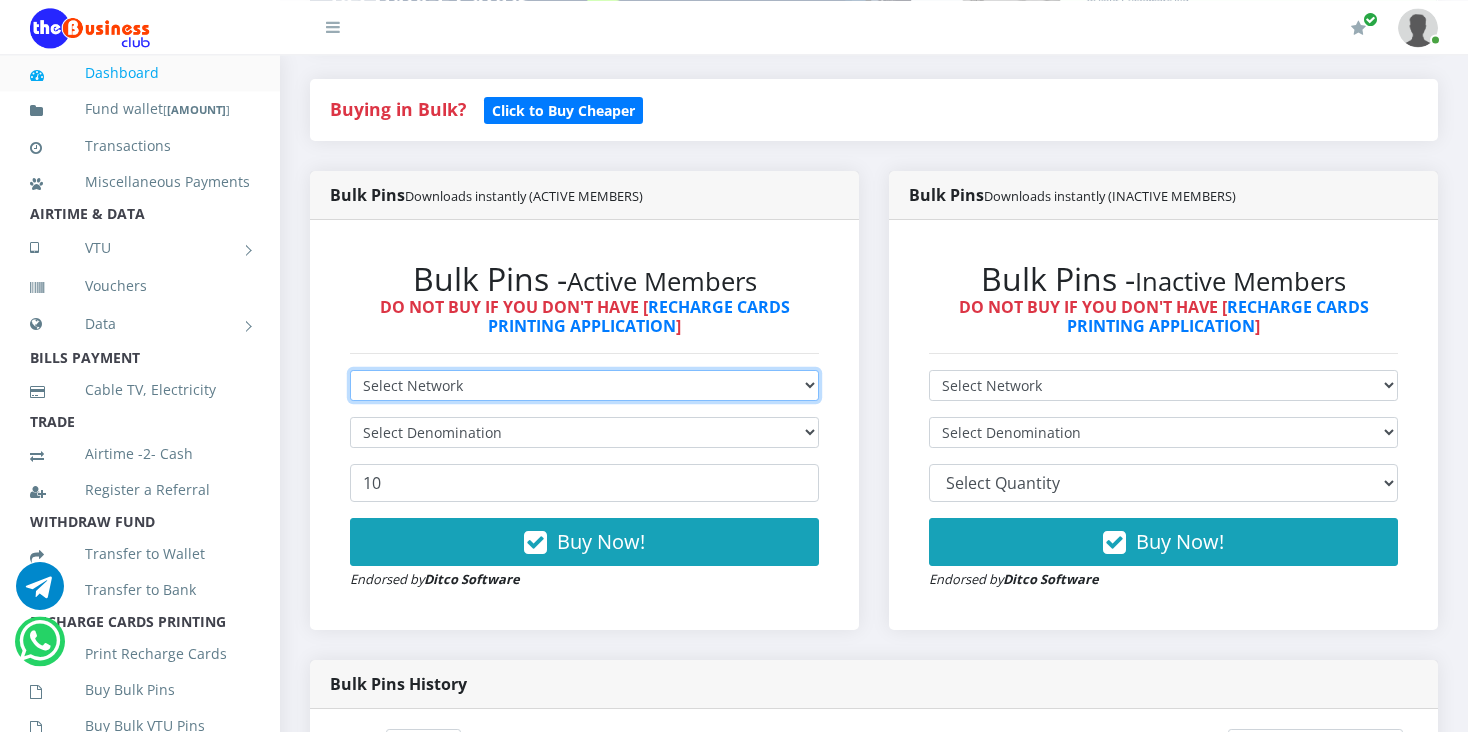 click on "Select Network
MTN
Globacom
9Mobile
Airtel" at bounding box center [584, 385] 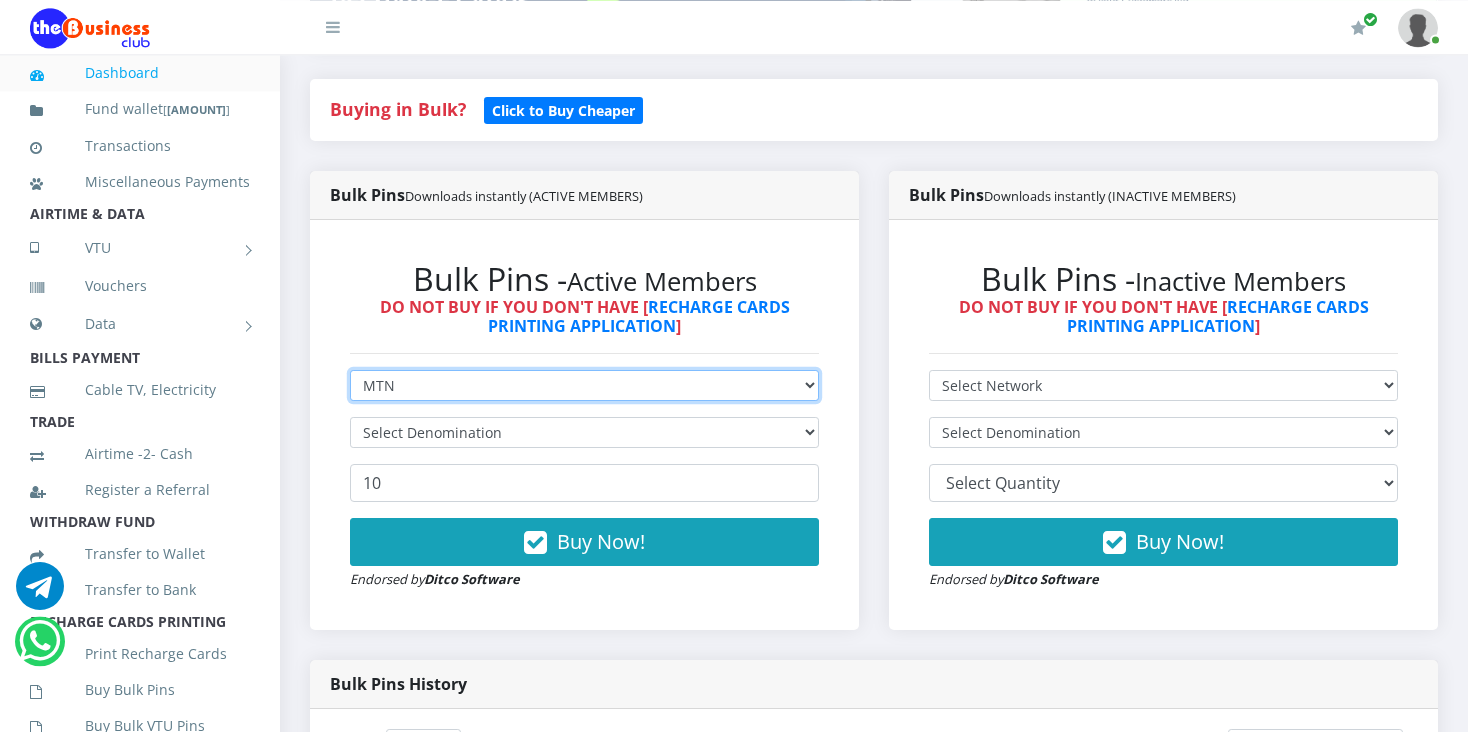 click on "MTN" at bounding box center (0, 0) 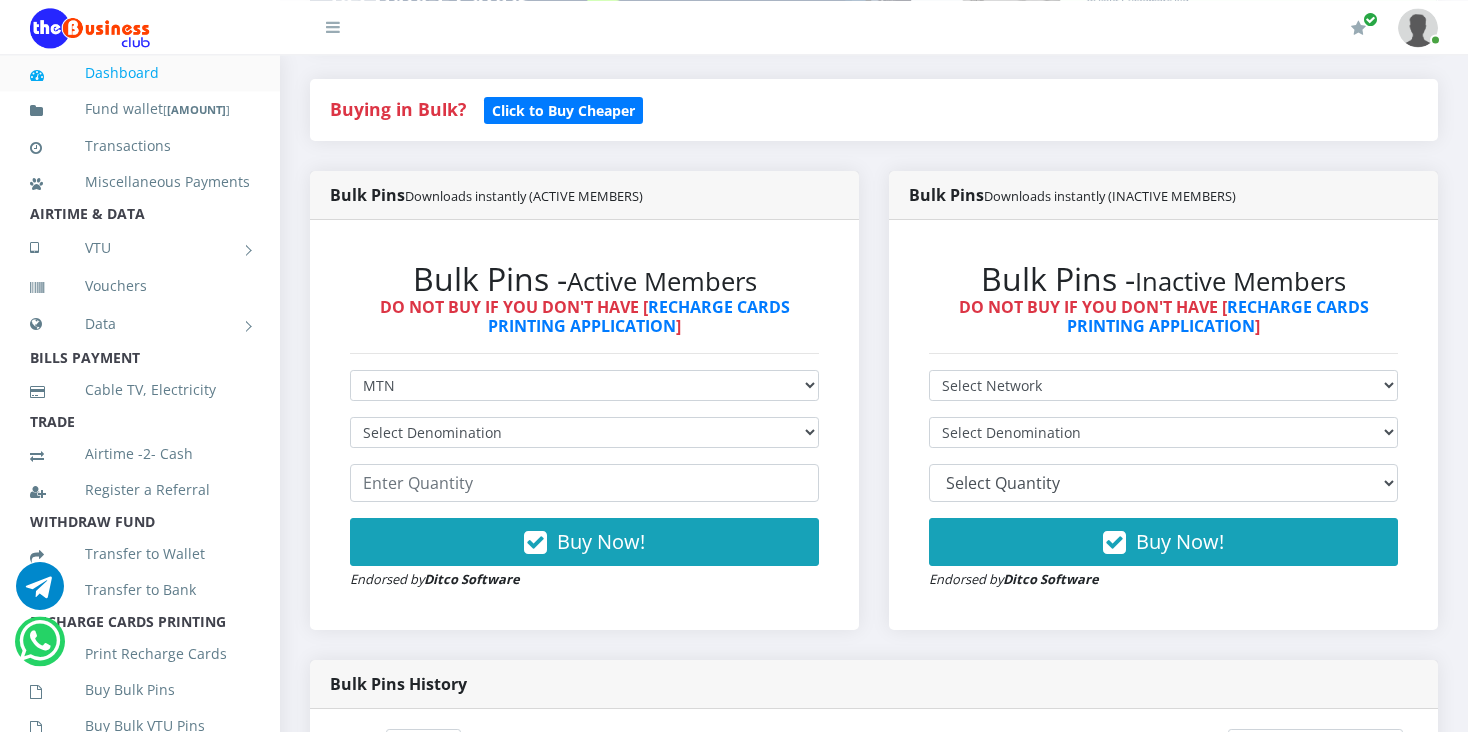 click on "Select Network
MTN
Globacom
9Mobile
Airtel
Select Denomination MTN NGN100 - ₦96.99 MTN NGN200 - ₦193.98 MTN NGN400 - ₦387.96 MTN NGN500 - ₦484.95 MTN NGN1000 - ₦969.90 MTN NGN1500 - ₦1,454.85" at bounding box center (584, 480) 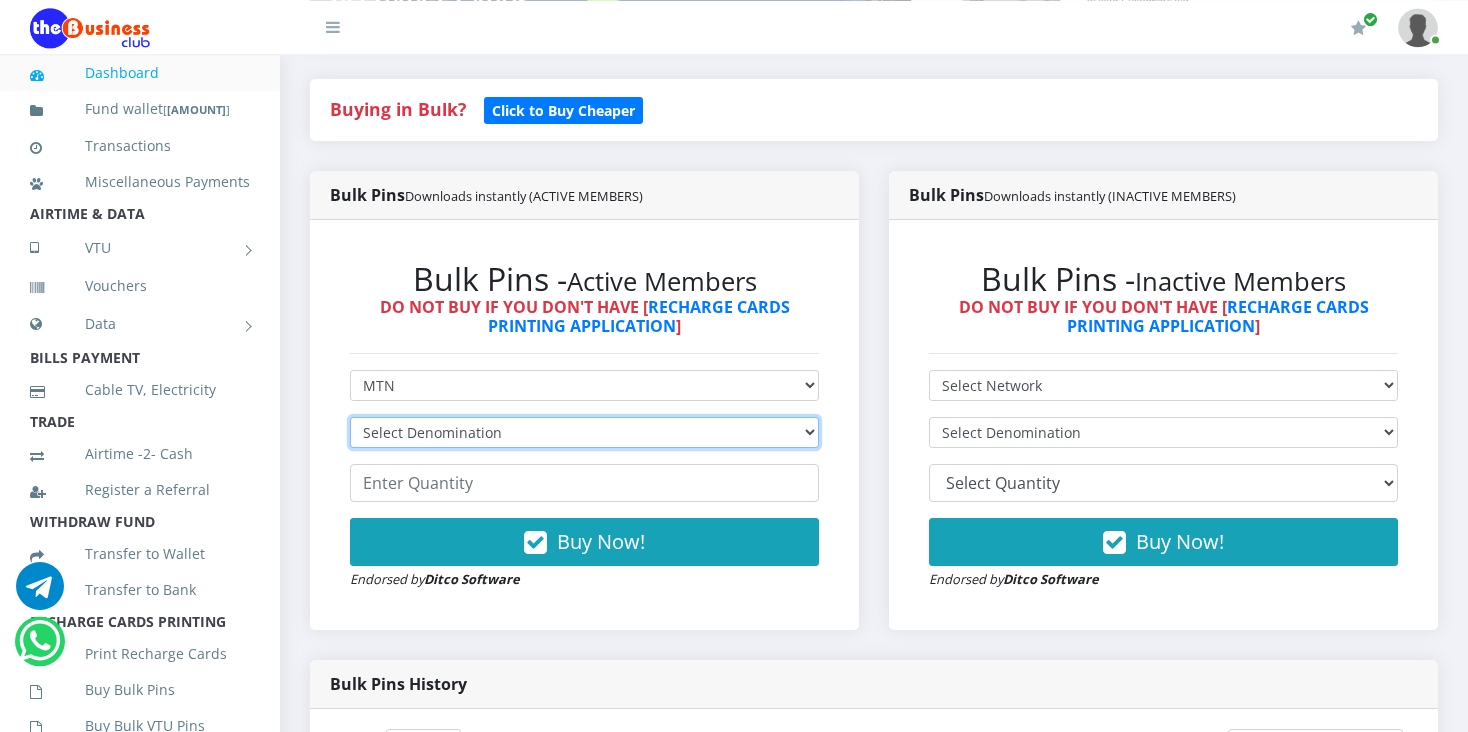 click on "Select Denomination MTN NGN100 - ₦96.99 MTN NGN200 - ₦193.98 MTN NGN400 - ₦387.96 MTN NGN500 - ₦484.95 MTN NGN1000 - ₦969.90 MTN NGN1500 - ₦1,454.85" at bounding box center [584, 432] 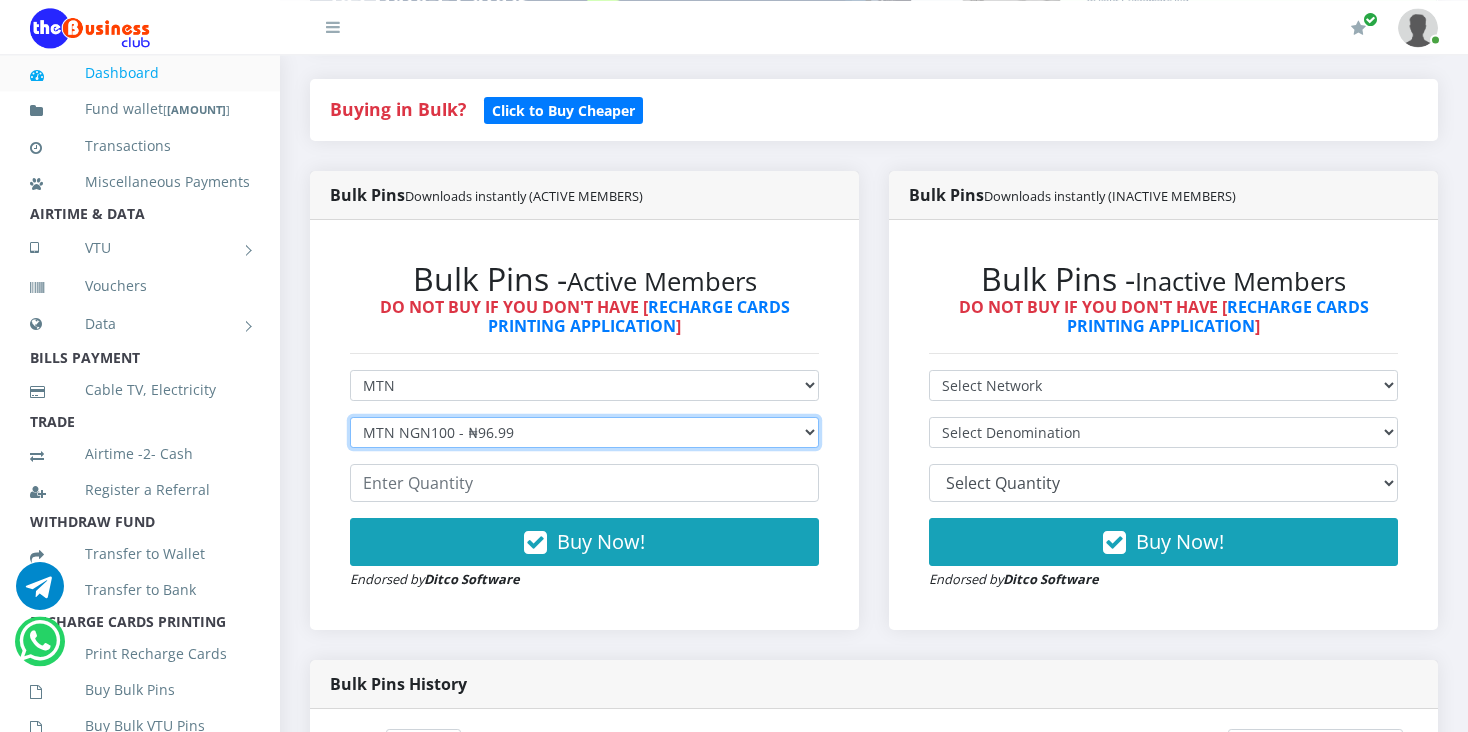 click on "MTN NGN100 - ₦96.99" at bounding box center (0, 0) 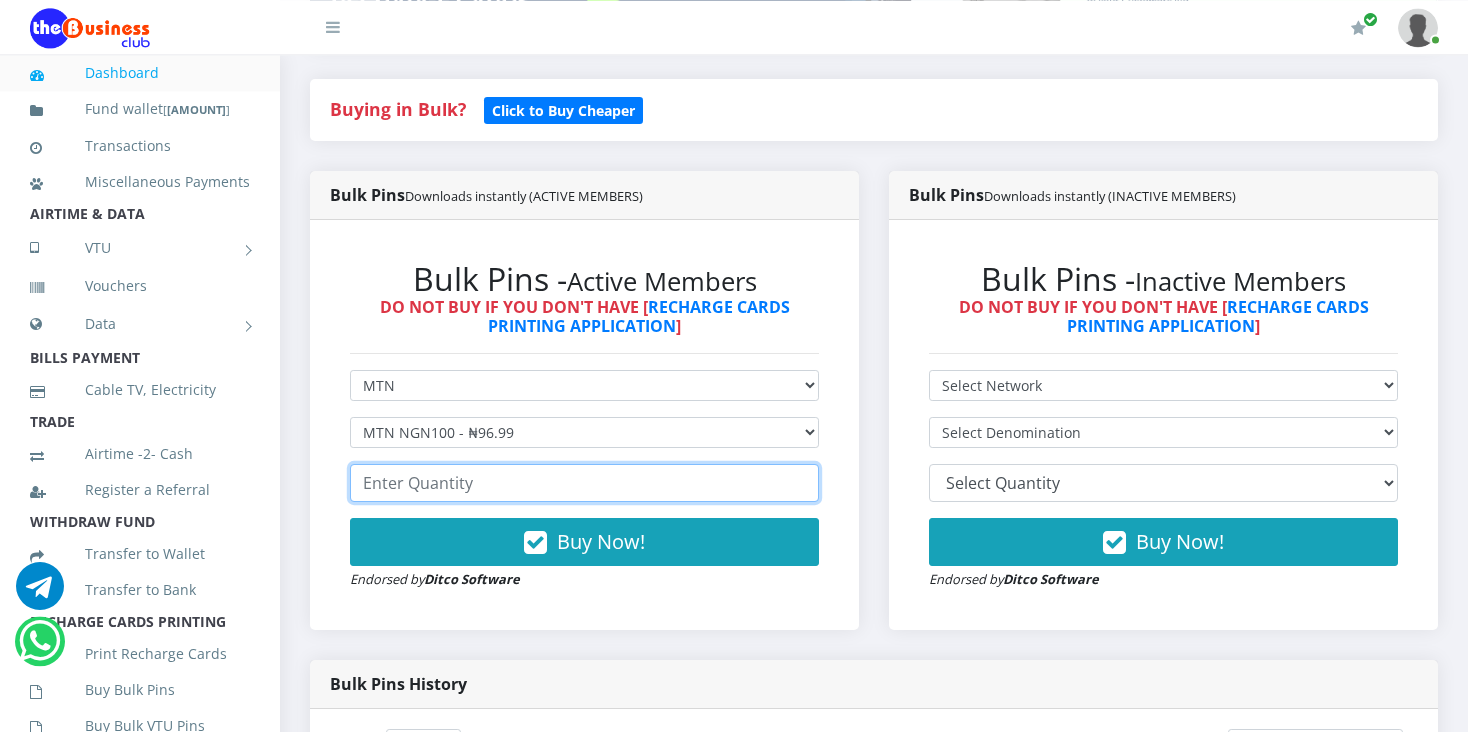 click at bounding box center (584, 483) 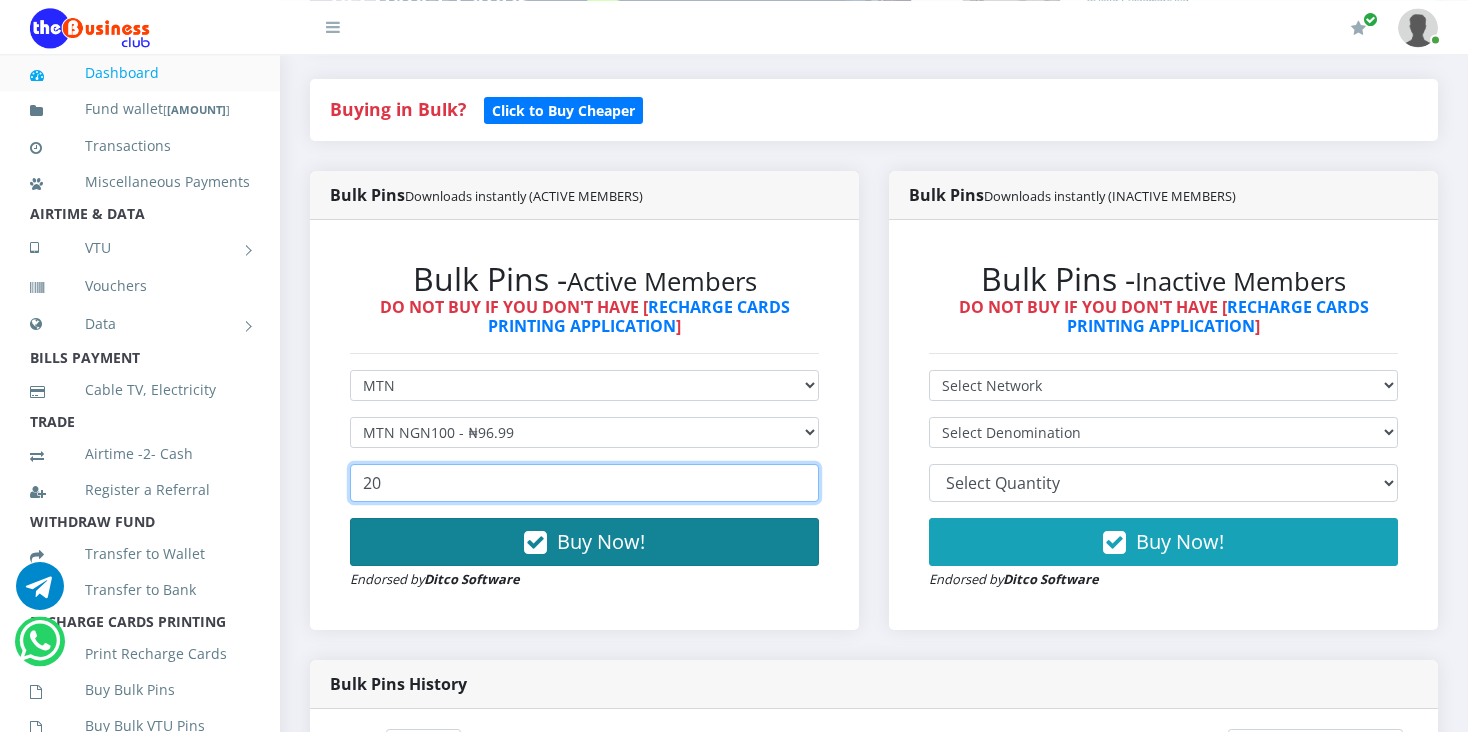 type on "20" 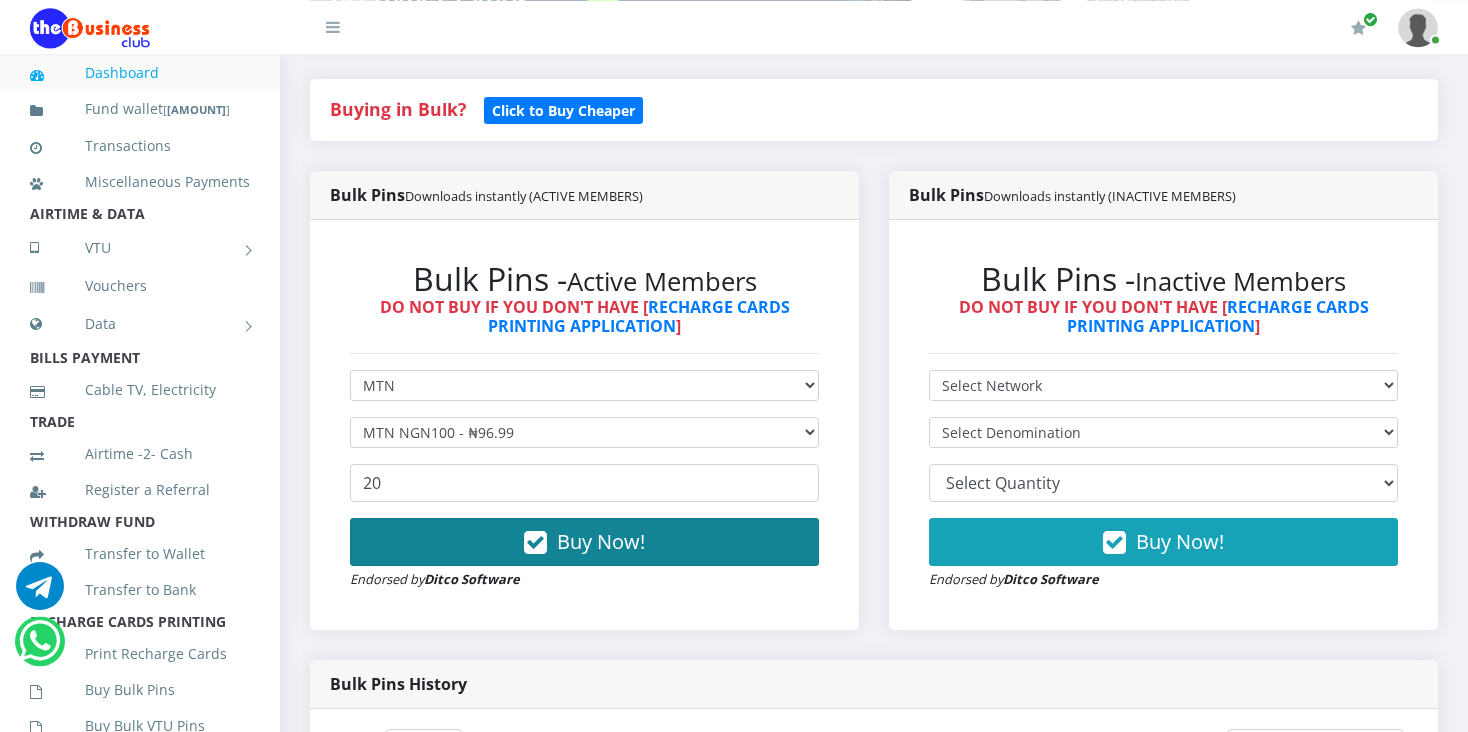 click on "Buy Now!" at bounding box center (584, 542) 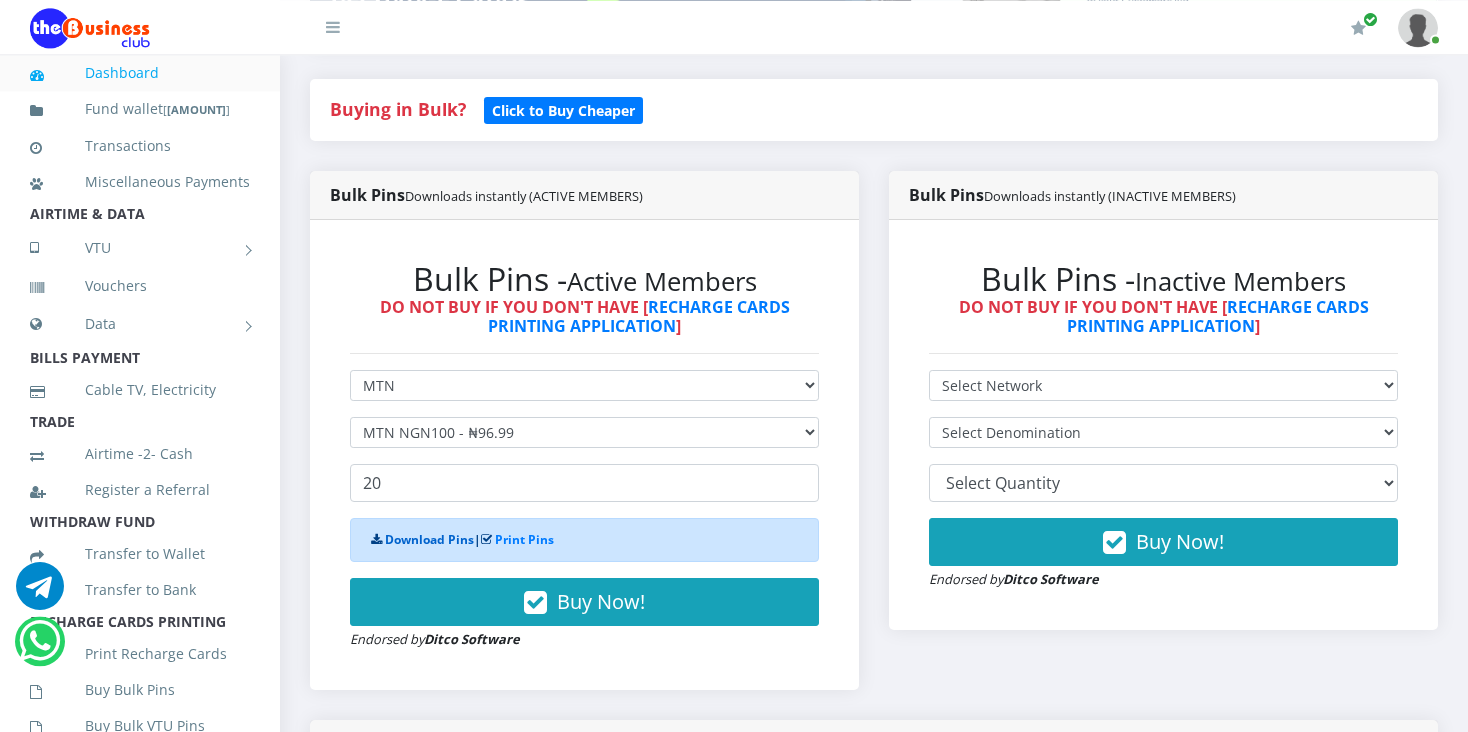 click on "Download Pins" at bounding box center [429, 539] 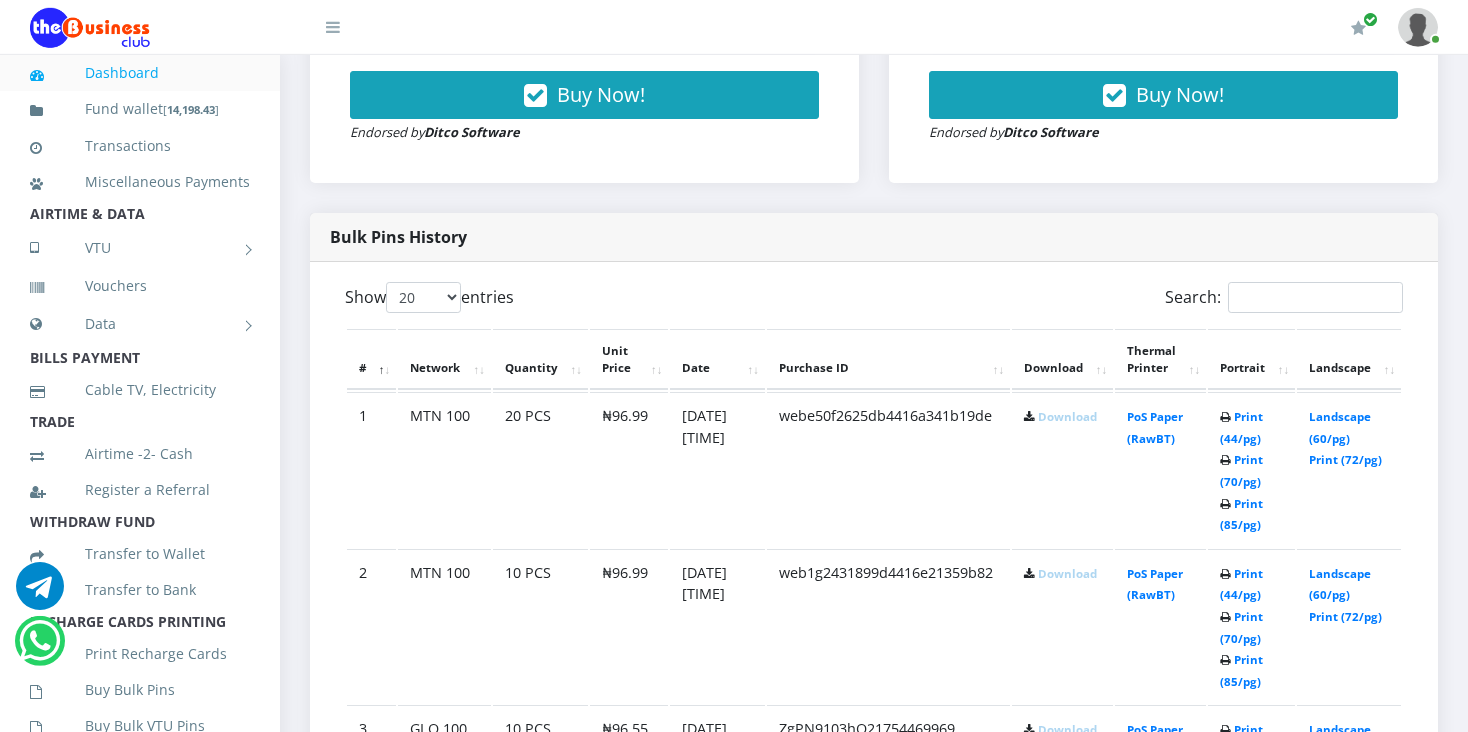 scroll, scrollTop: 950, scrollLeft: 0, axis: vertical 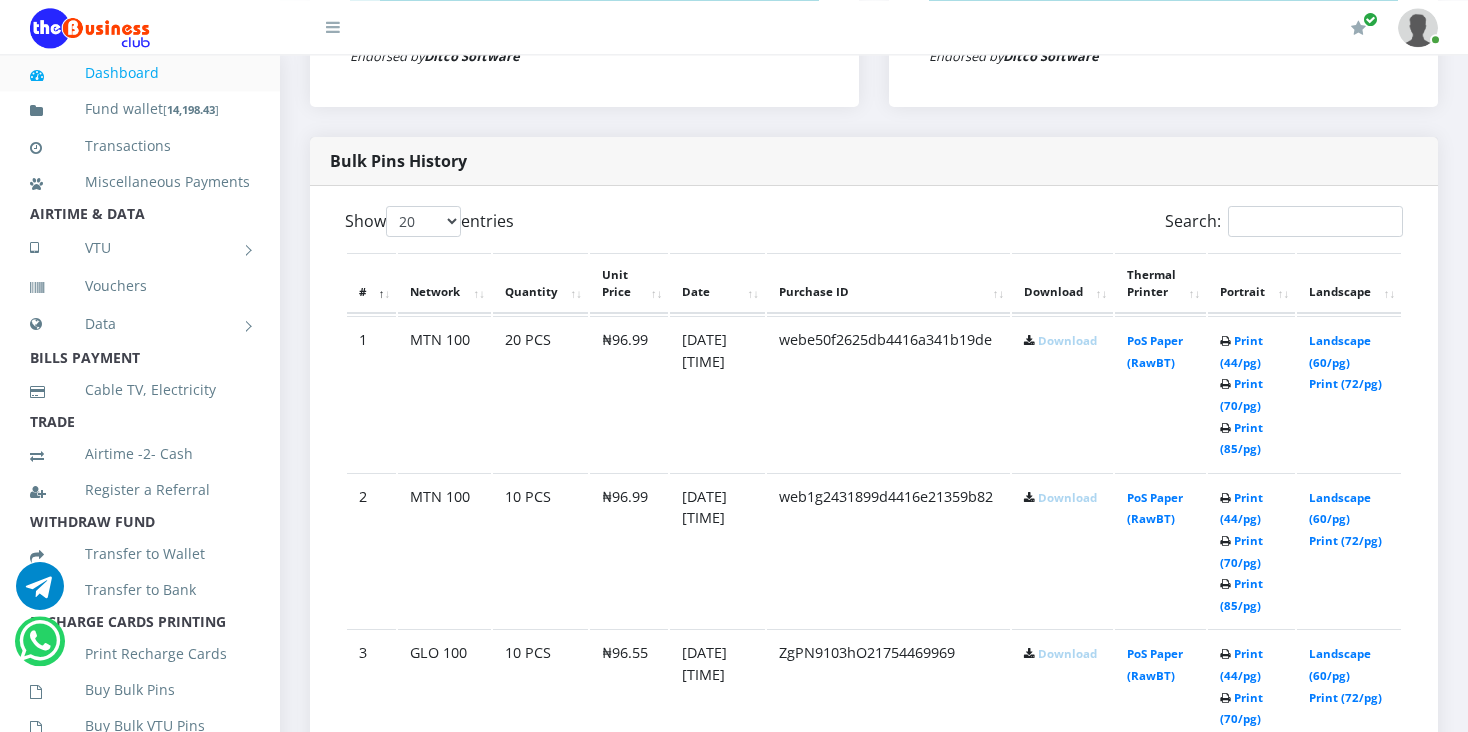 click on "Download" at bounding box center [1067, 340] 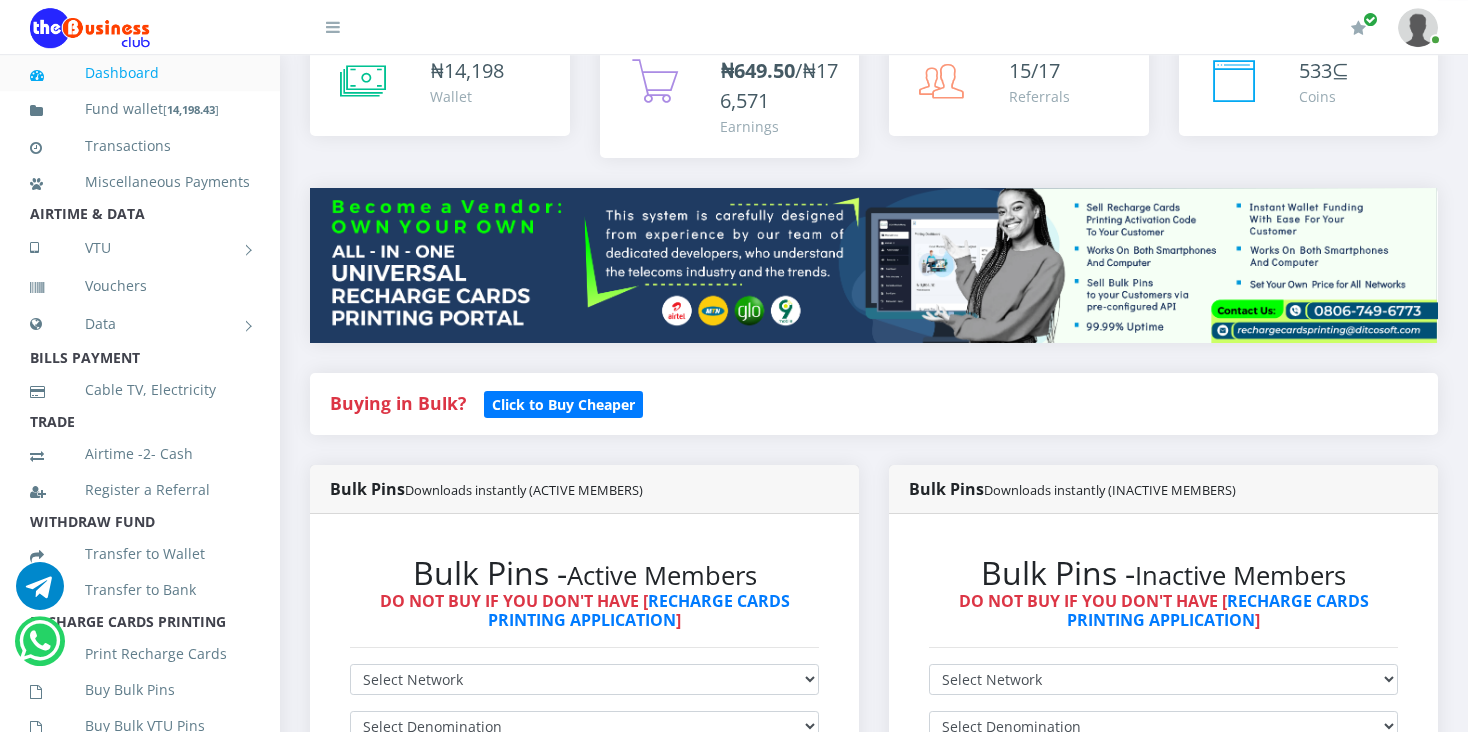 scroll, scrollTop: 48, scrollLeft: 0, axis: vertical 